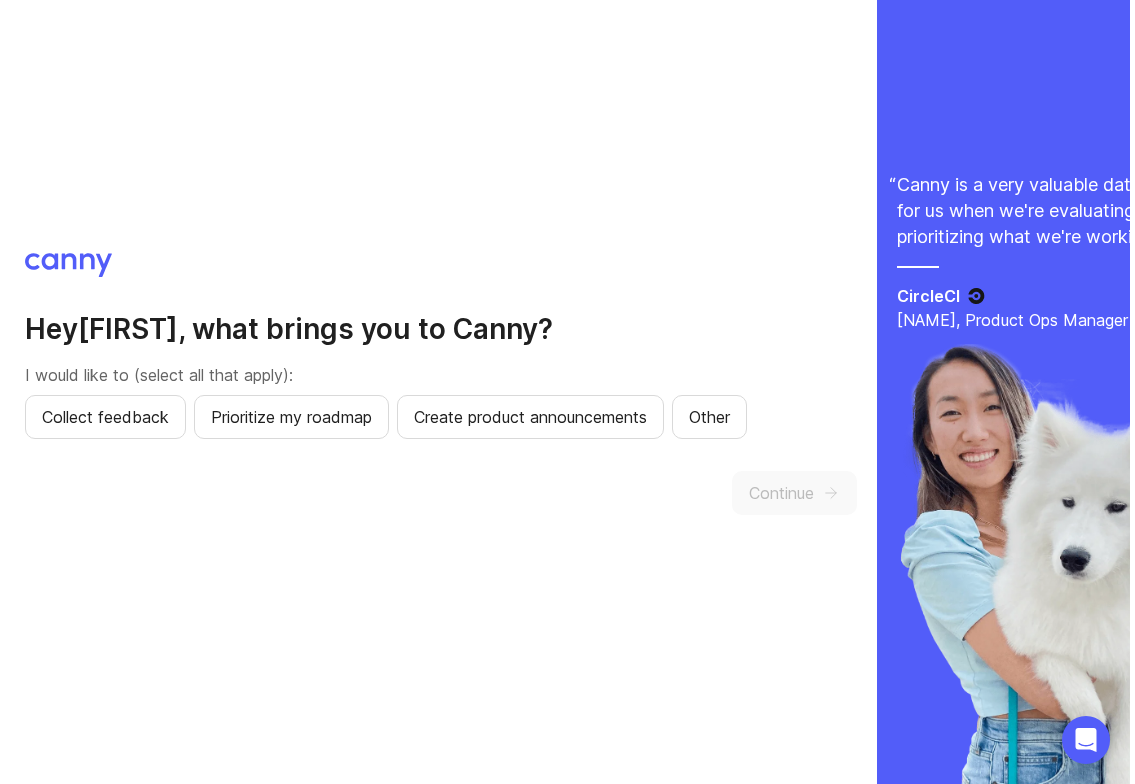 scroll, scrollTop: 0, scrollLeft: 0, axis: both 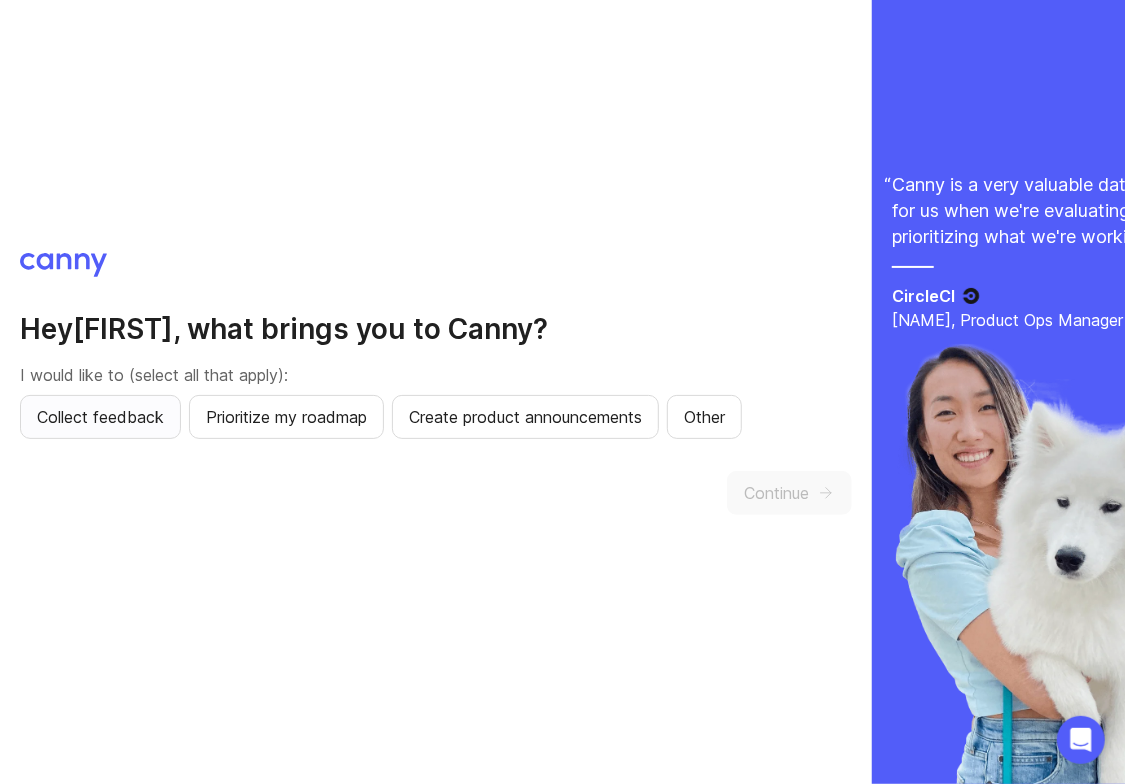 click on "Collect feedback" at bounding box center (100, 417) 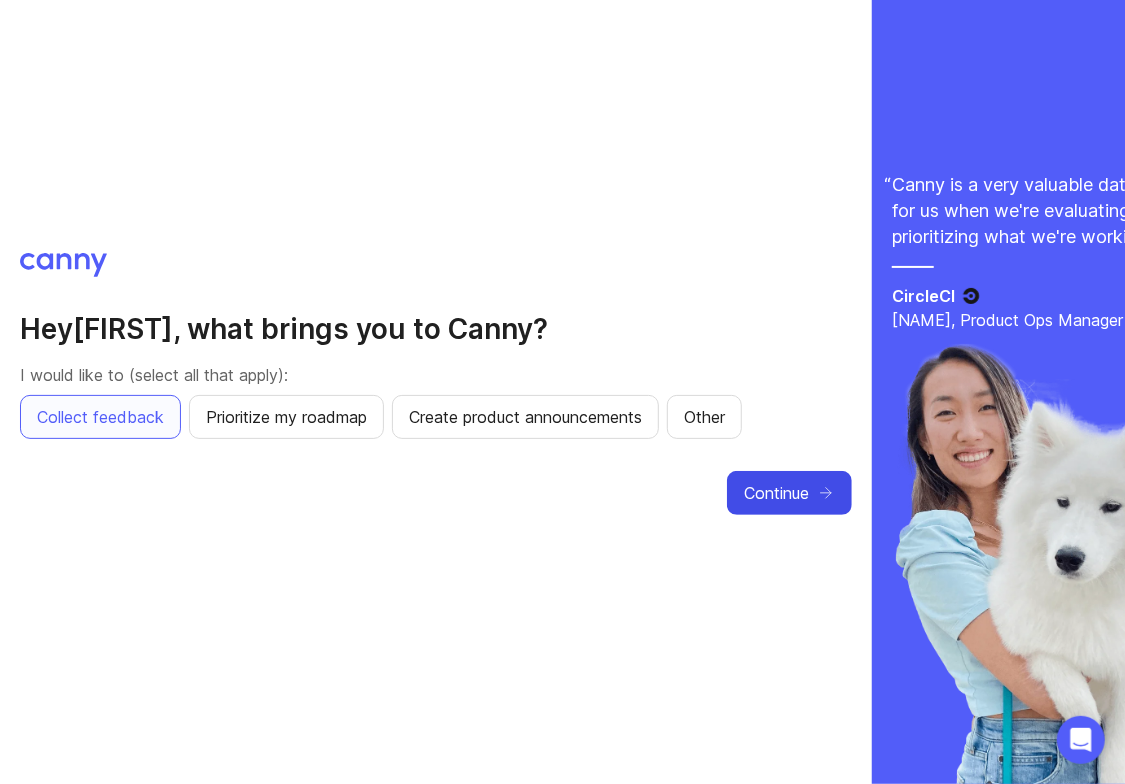 click on "Continue" at bounding box center [776, 493] 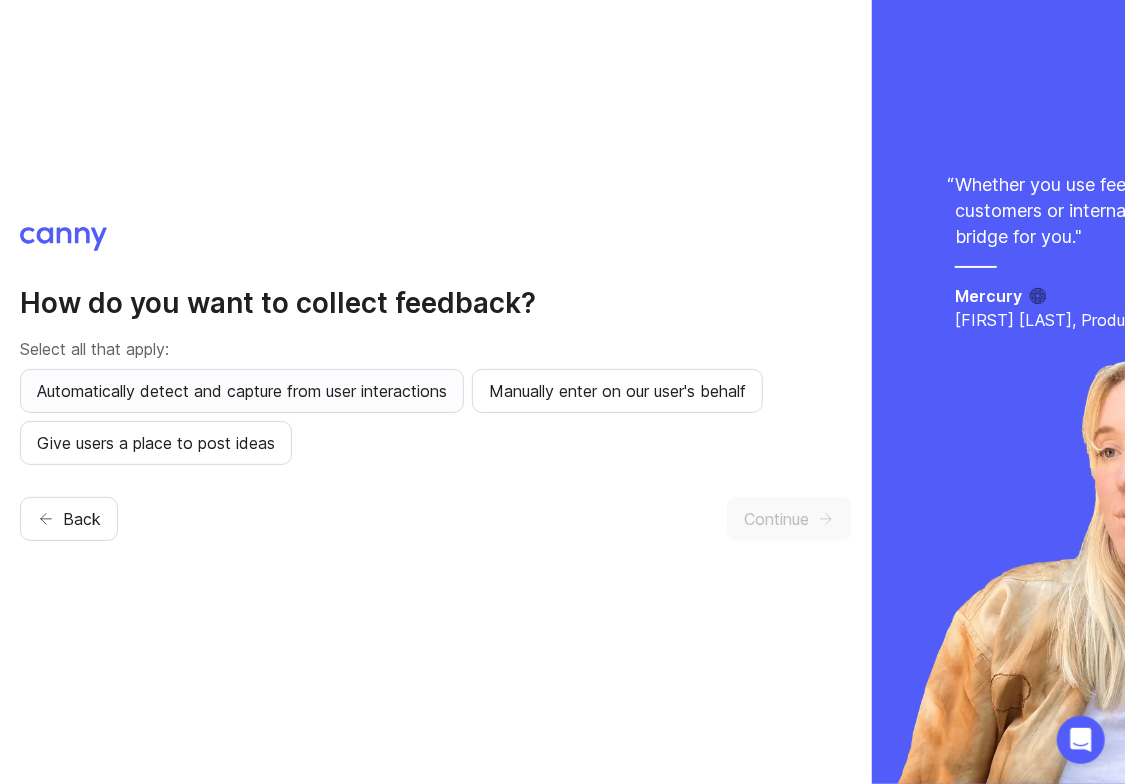 click on "Automatically detect and capture from user interactions" at bounding box center [242, 391] 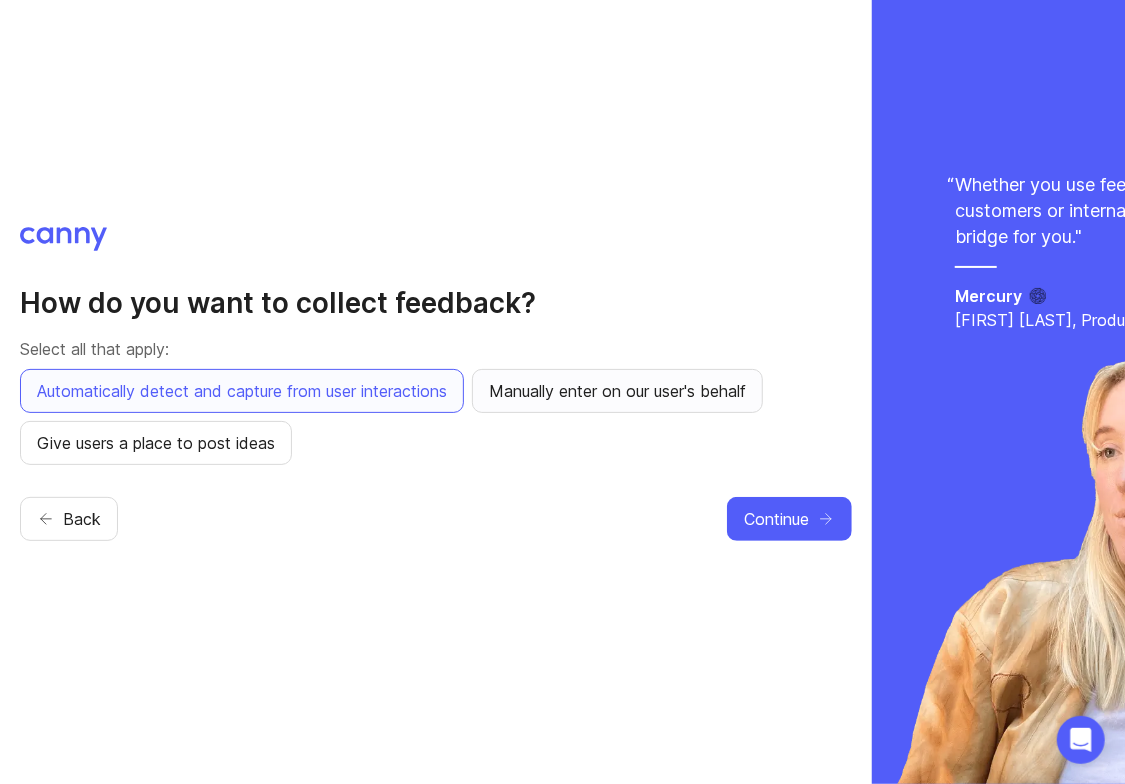 click on "Manually enter on our user's behalf" at bounding box center [617, 391] 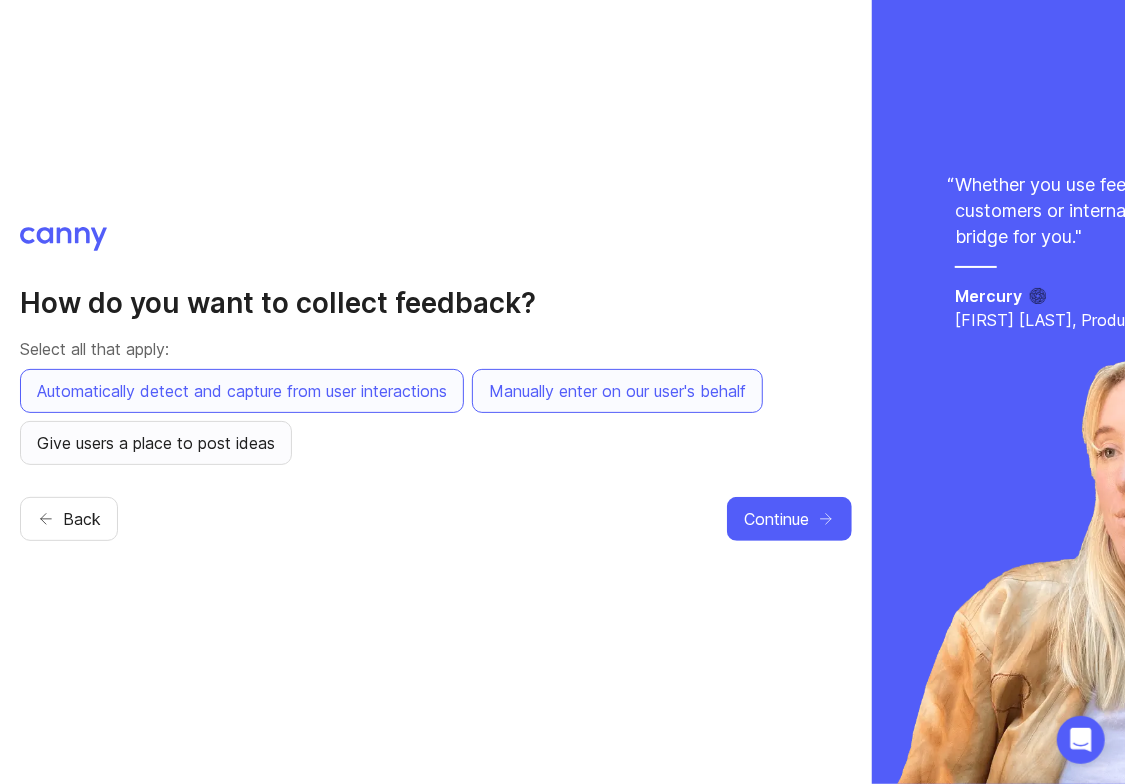 click on "Give users a place to post ideas" at bounding box center (156, 443) 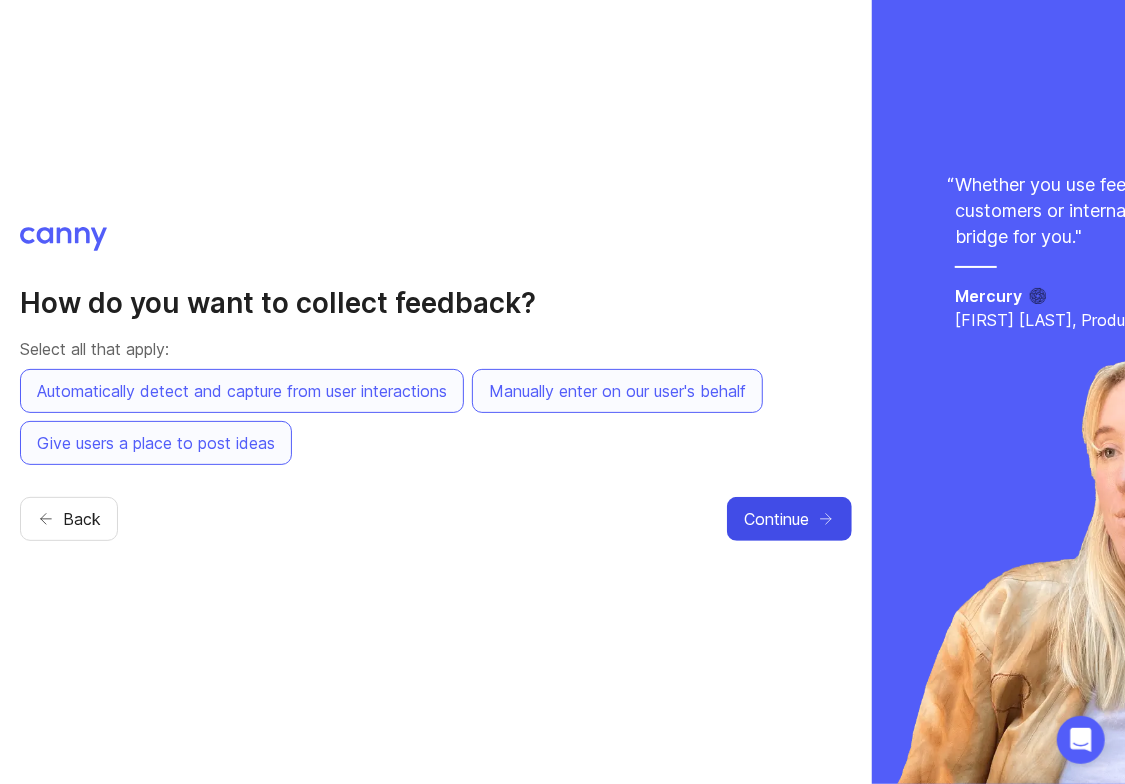 click on "Continue" at bounding box center (776, 519) 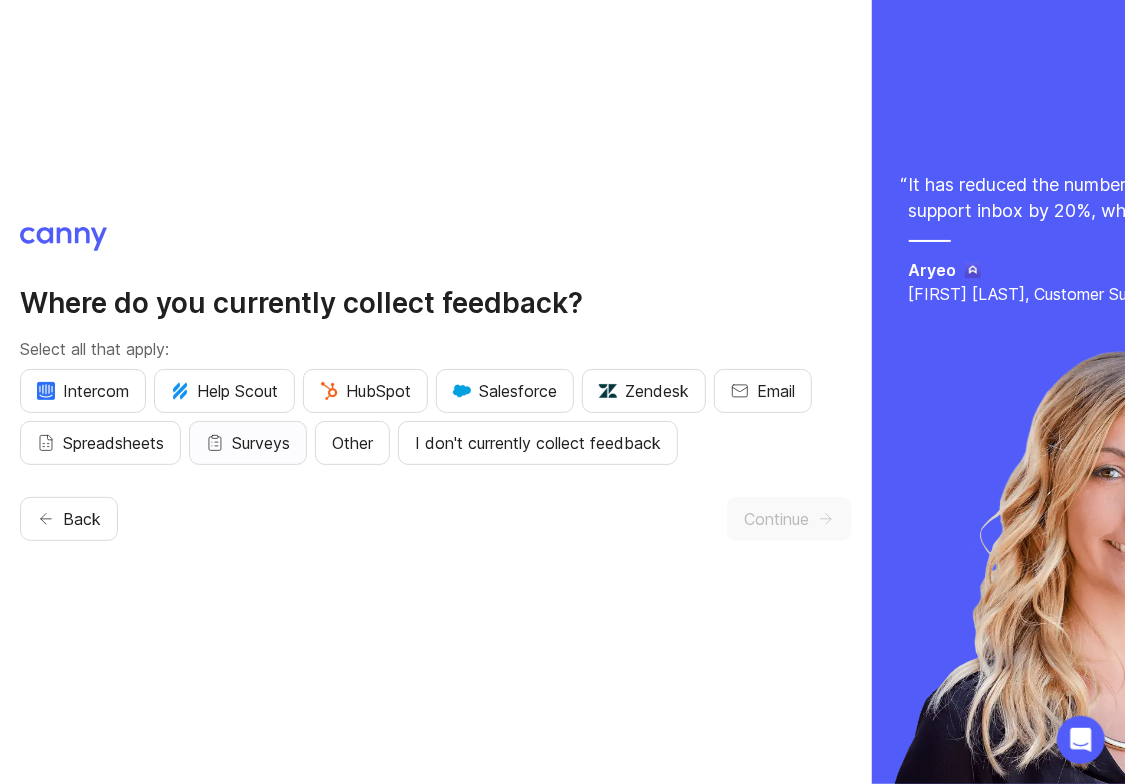 click at bounding box center [215, 443] 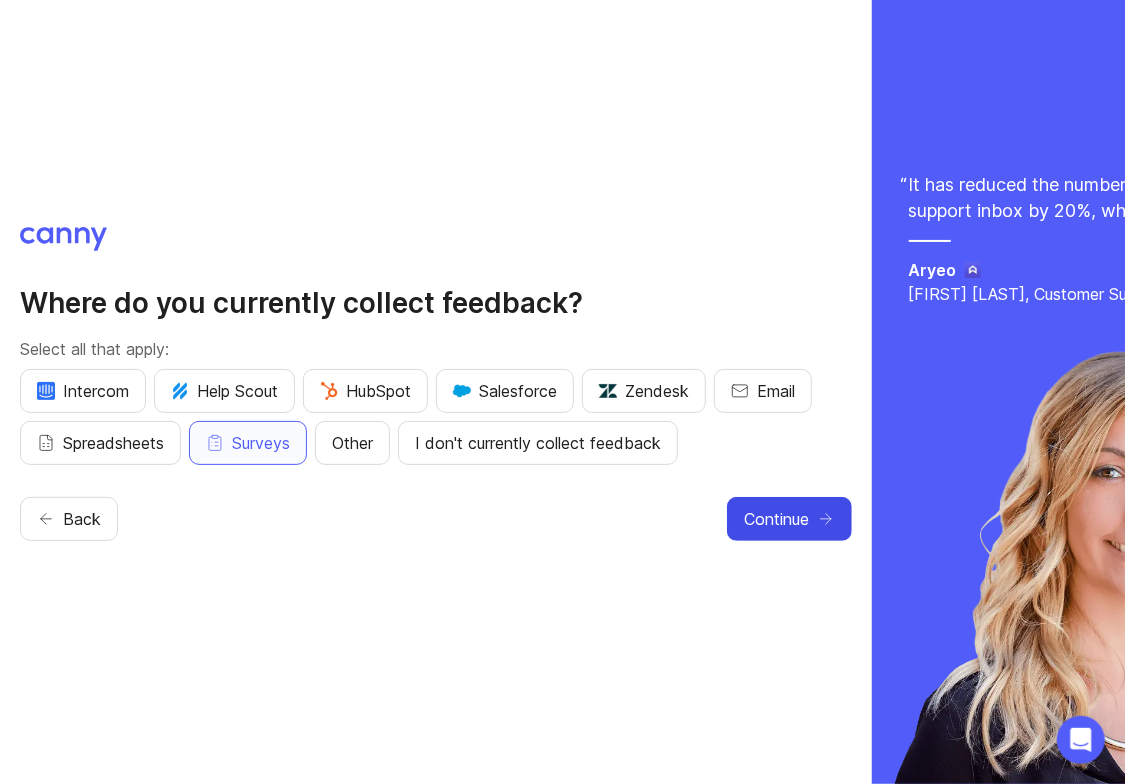 click on "Continue" at bounding box center (776, 519) 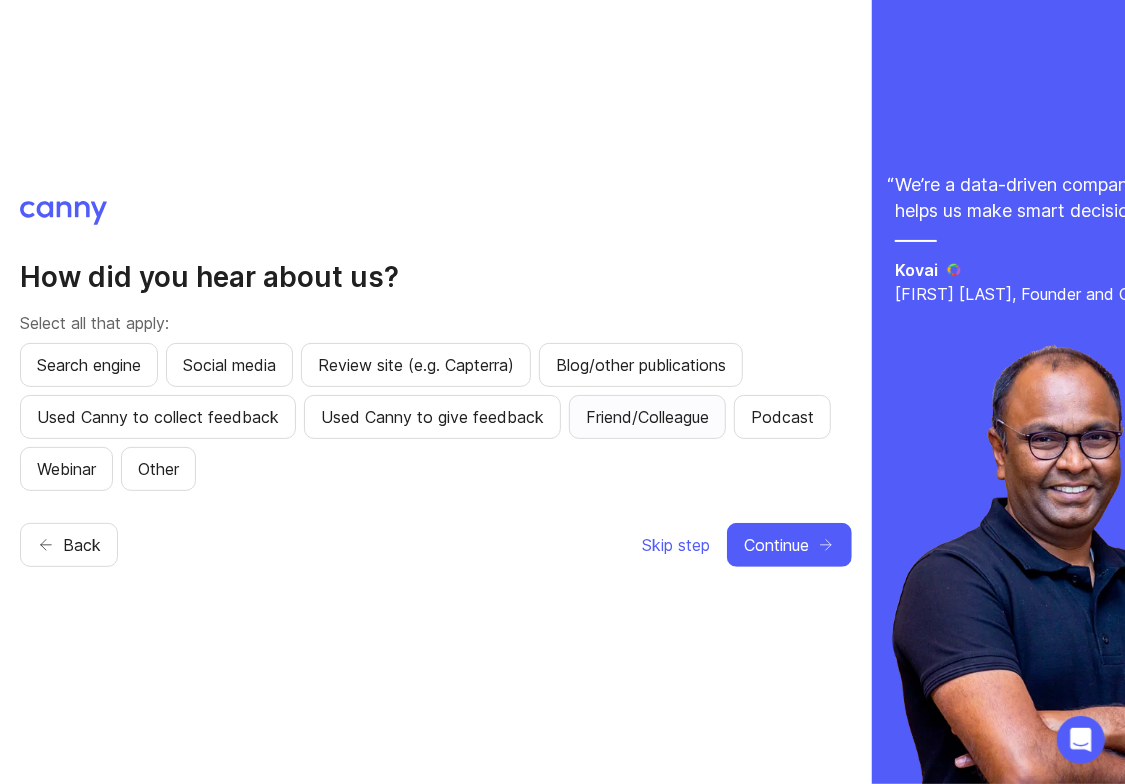click on "Friend/Colleague" at bounding box center [89, 365] 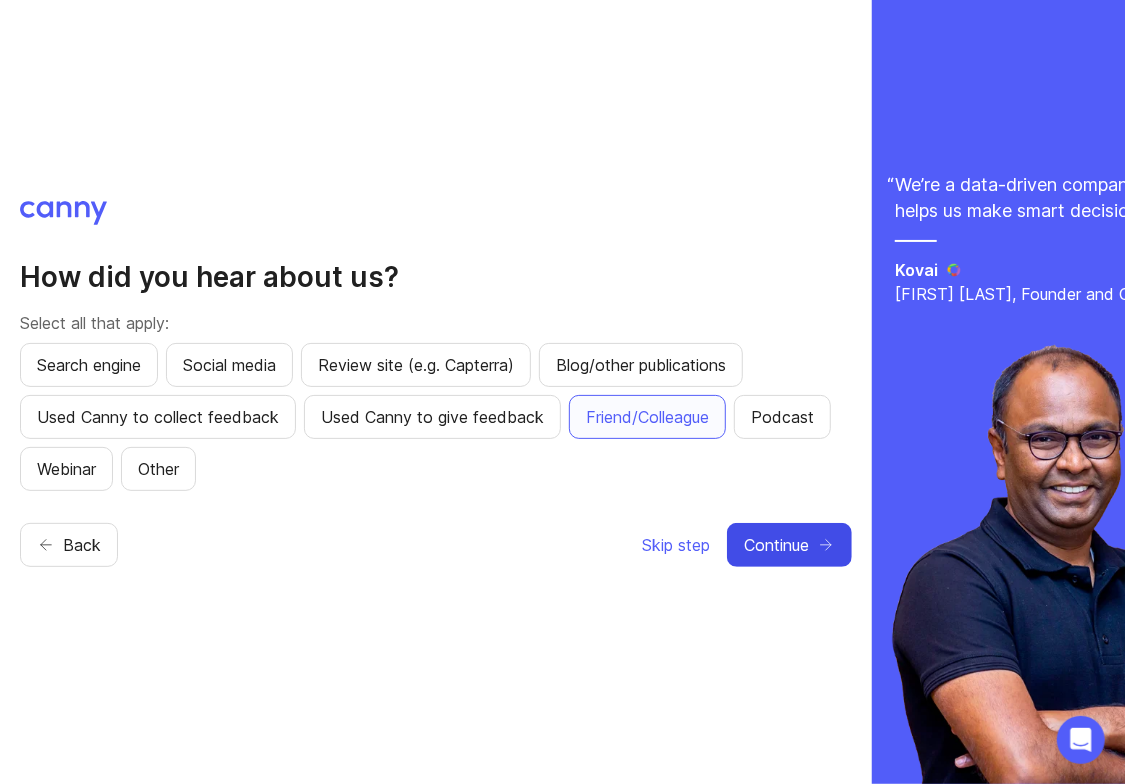 click on "Continue" at bounding box center (776, 545) 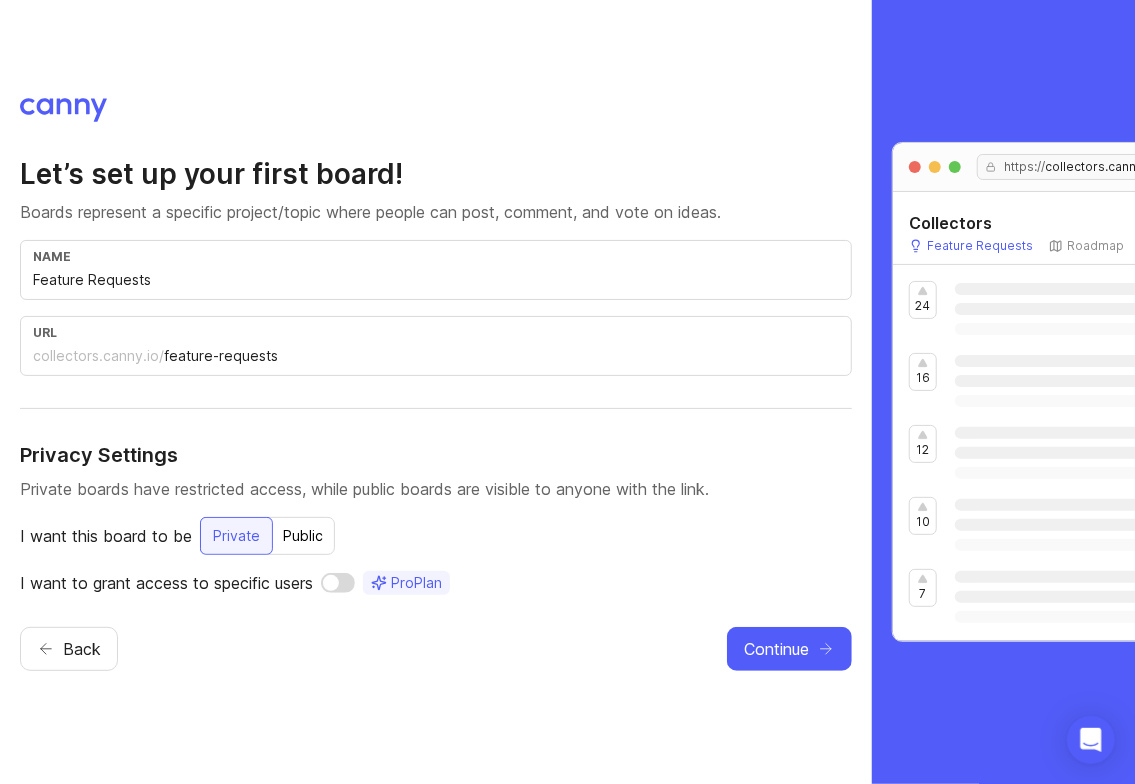 click on "Feature Requests" at bounding box center [436, 280] 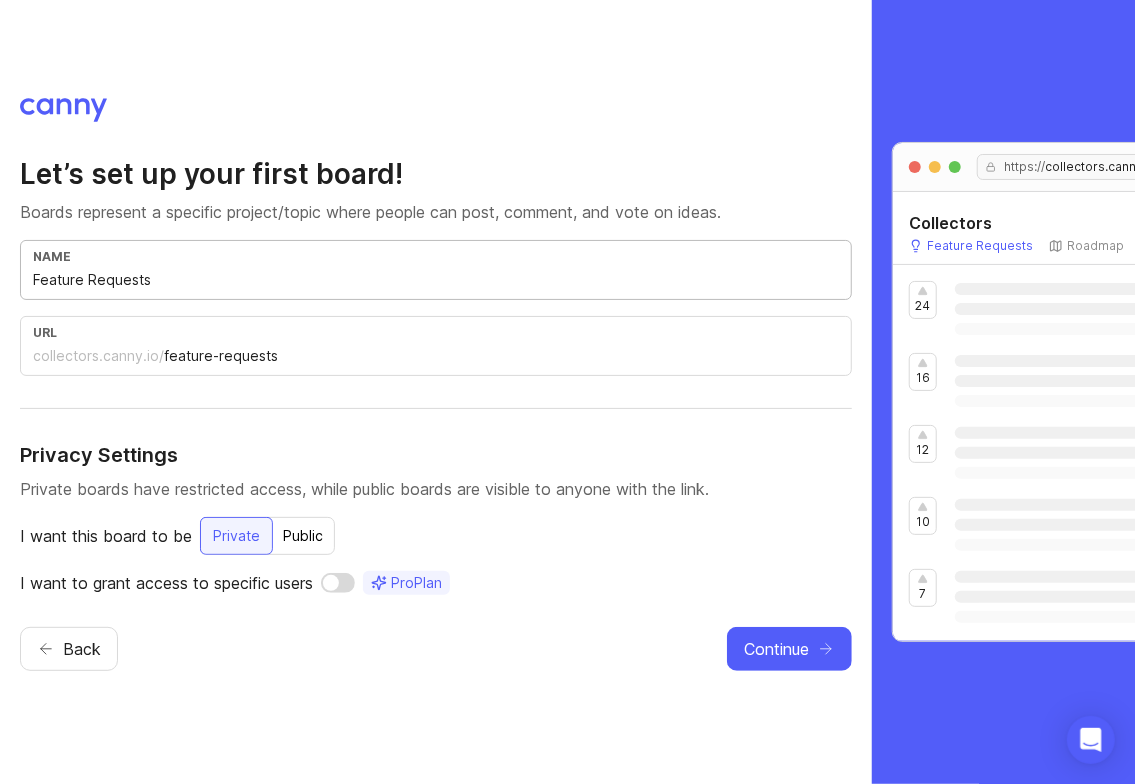 drag, startPoint x: 172, startPoint y: 283, endPoint x: 34, endPoint y: 285, distance: 138.0145 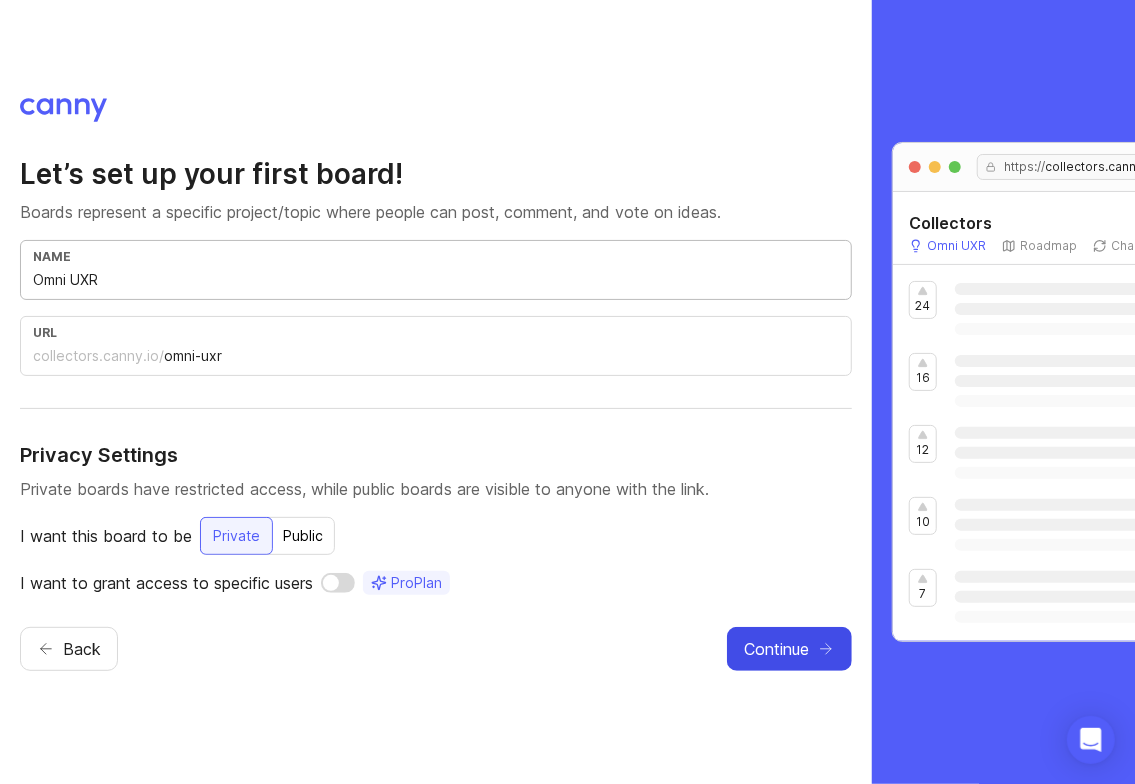 type on "Omni UXR" 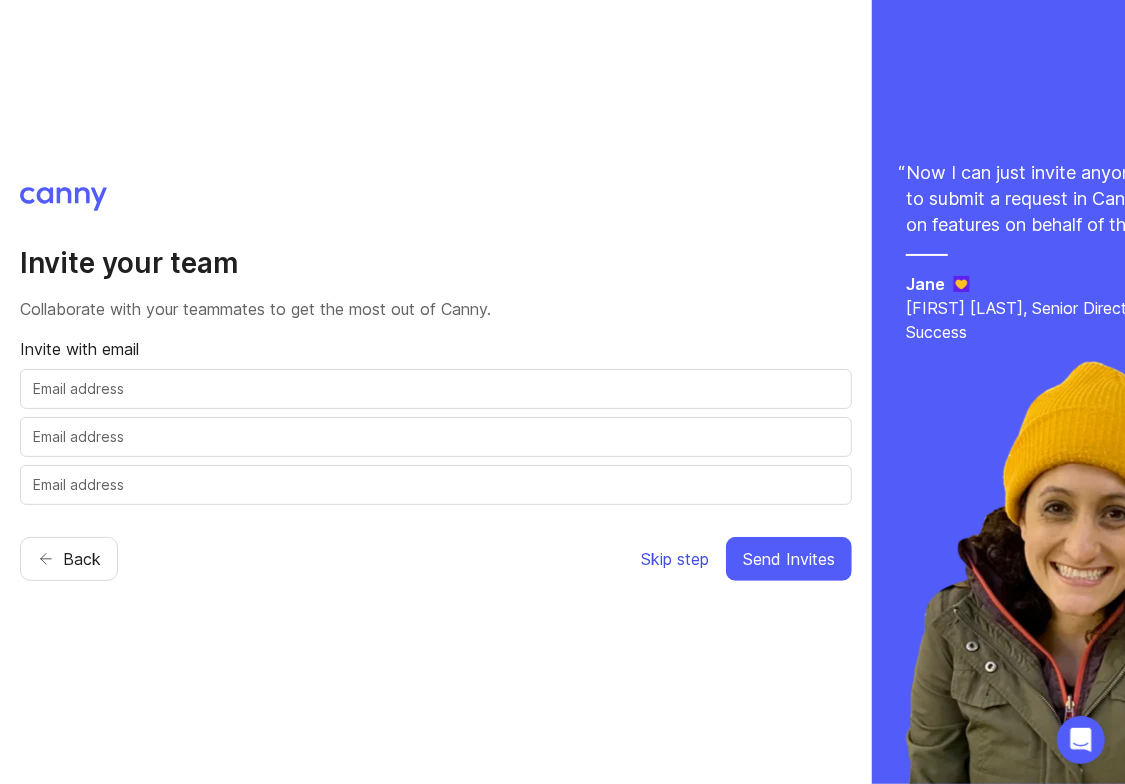 click on "Skip step" at bounding box center [675, 559] 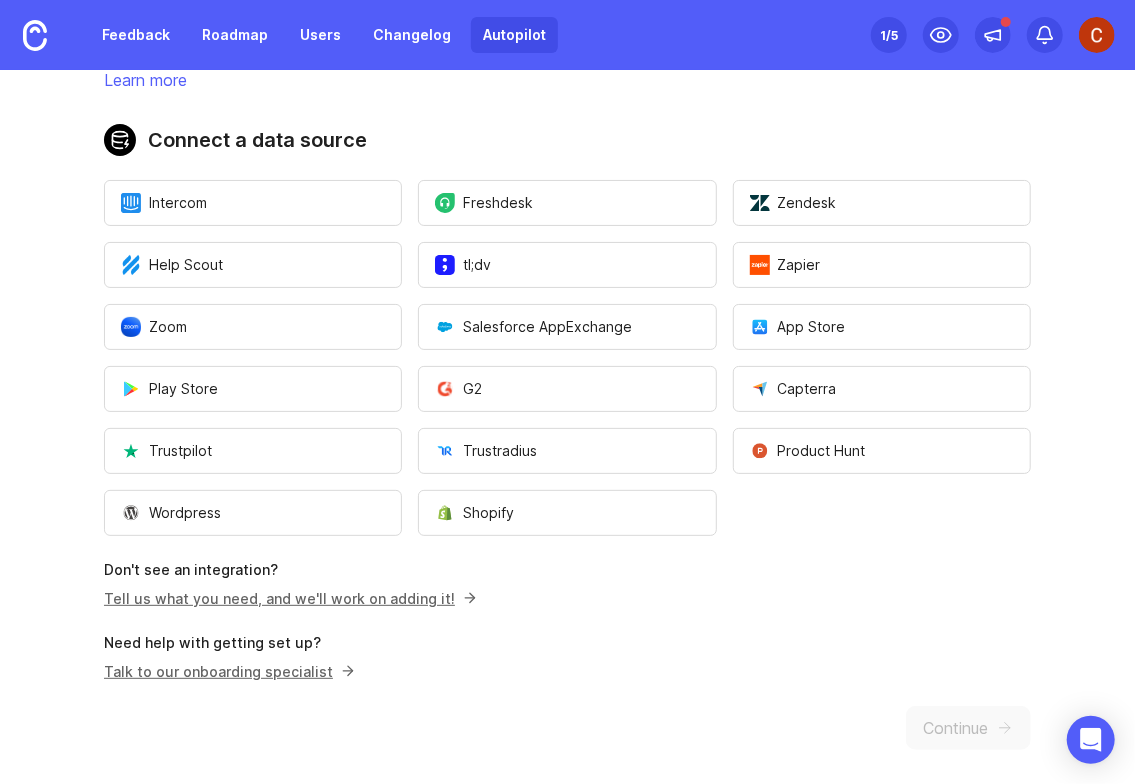scroll, scrollTop: 164, scrollLeft: 0, axis: vertical 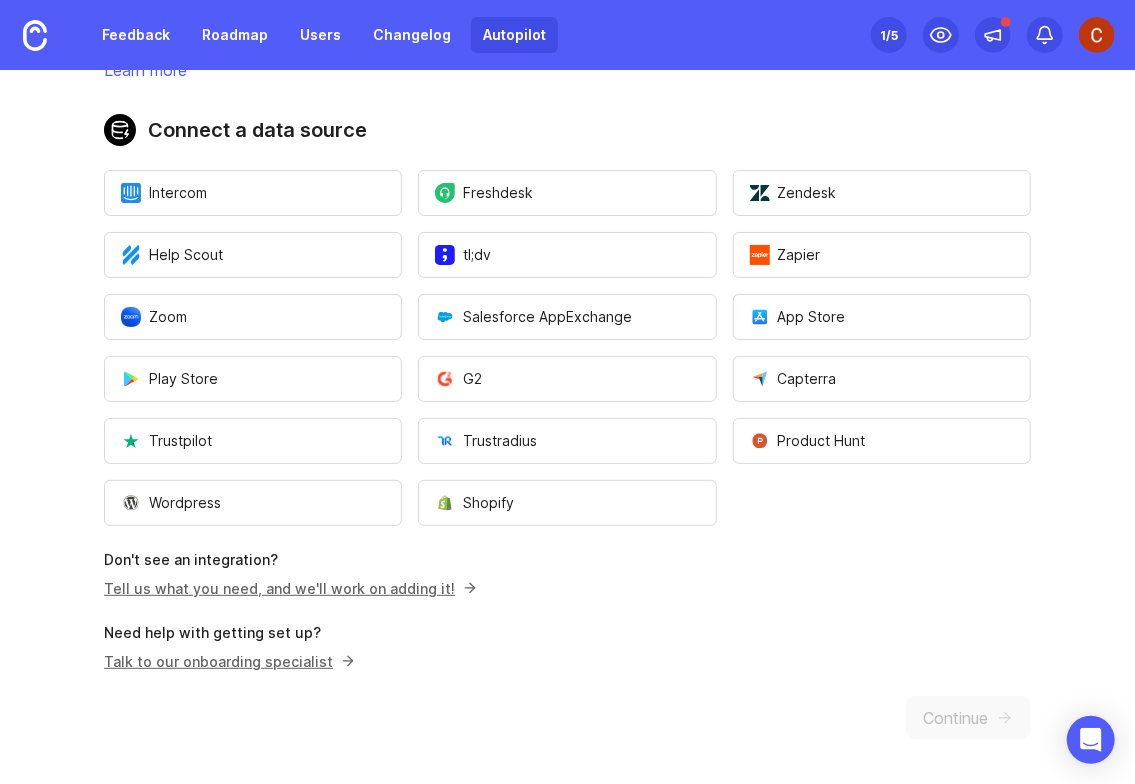 click on "Tell us what you need, and we'll work on adding it!" at bounding box center [287, 588] 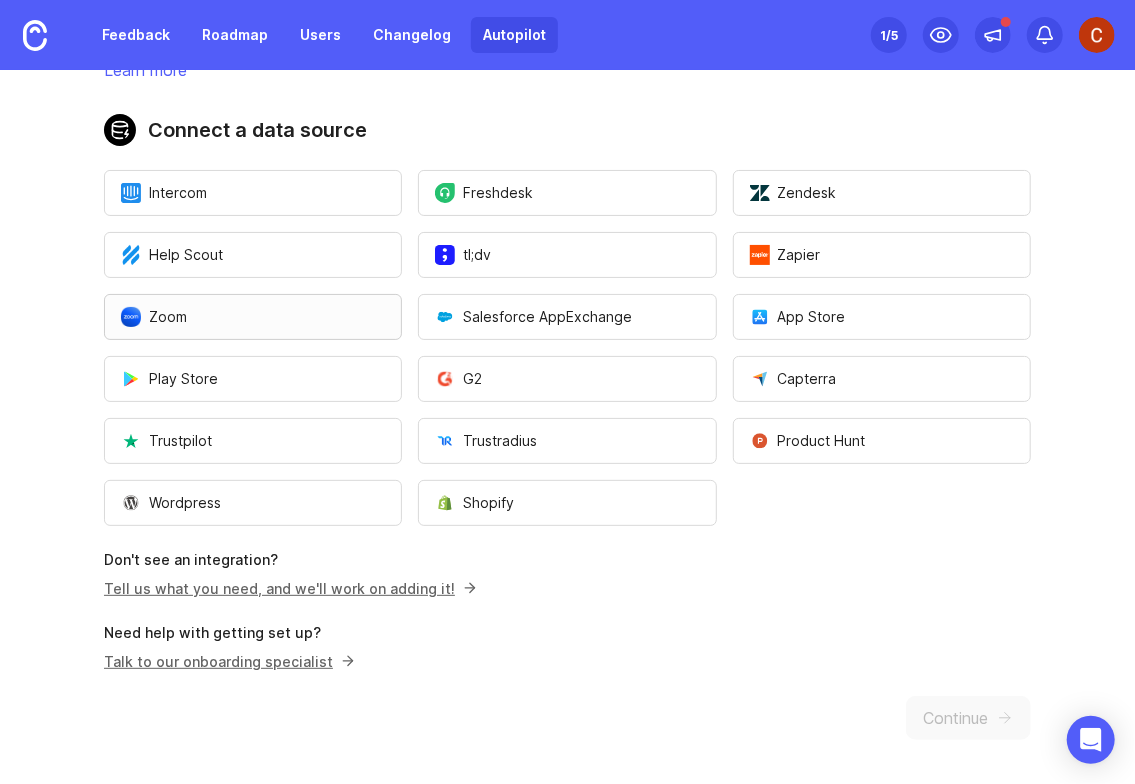 scroll, scrollTop: 0, scrollLeft: 0, axis: both 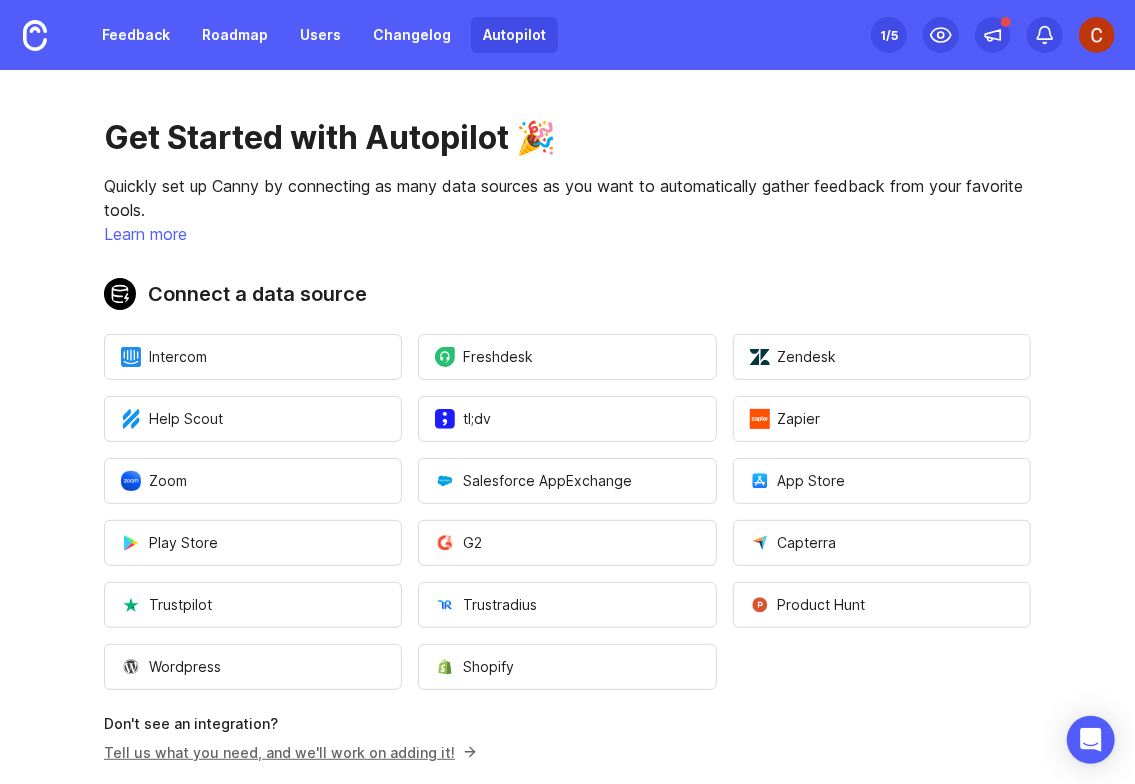 click on "Learn more" at bounding box center [145, 234] 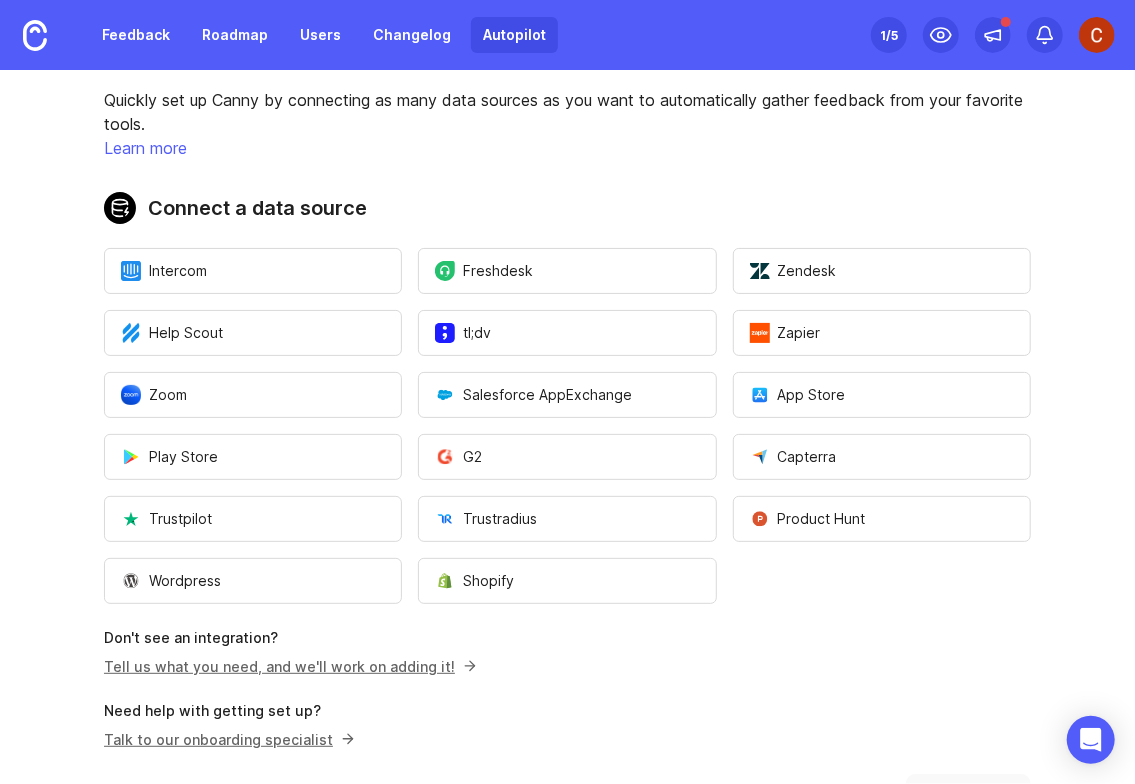 scroll, scrollTop: 164, scrollLeft: 0, axis: vertical 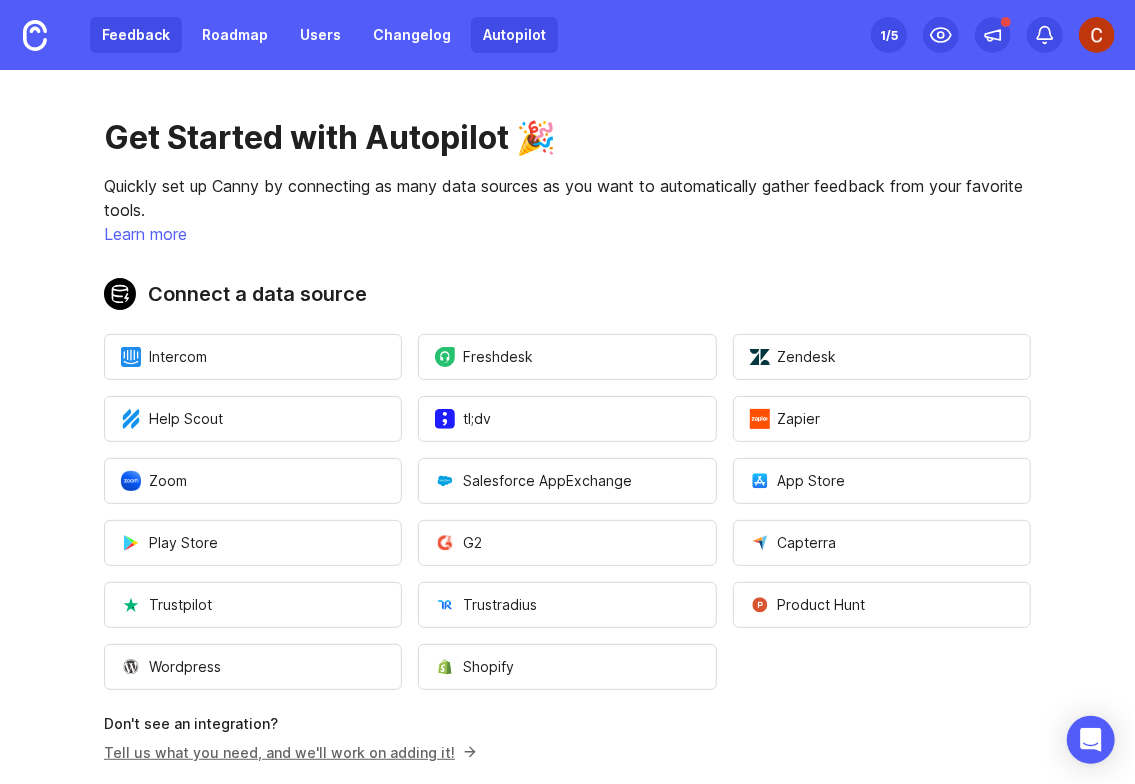 click on "Feedback" at bounding box center (136, 35) 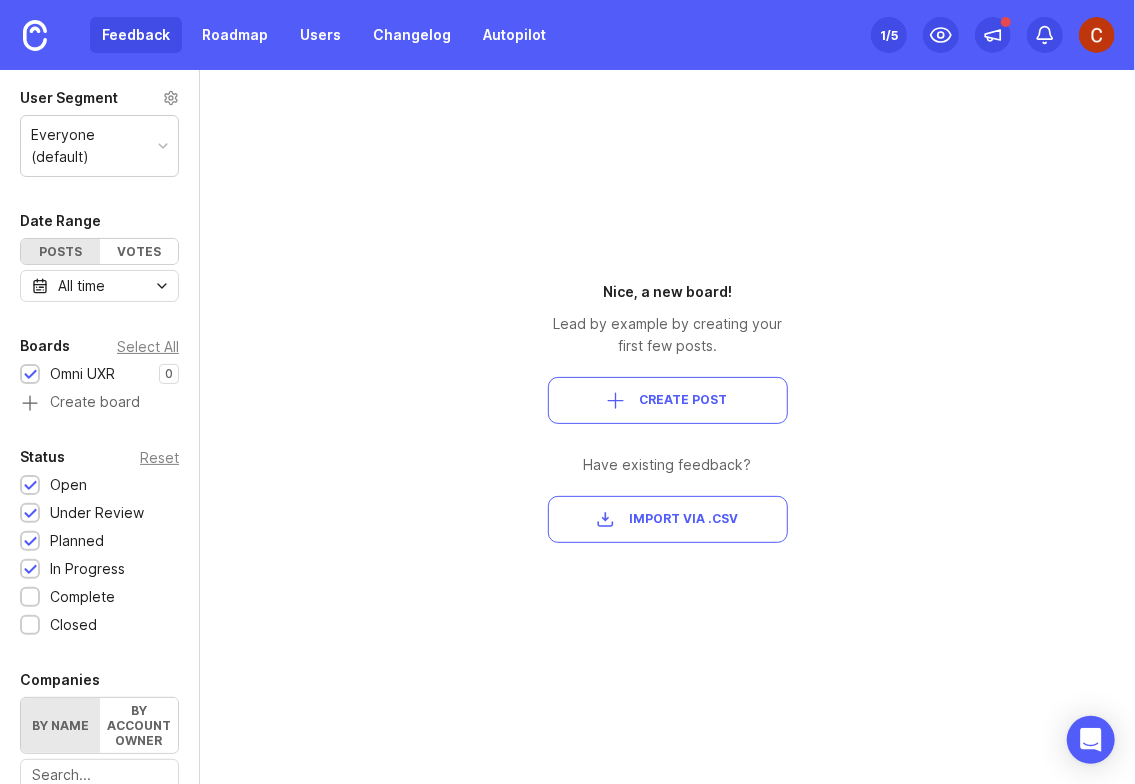 click on "Import via .csv" at bounding box center (683, 519) 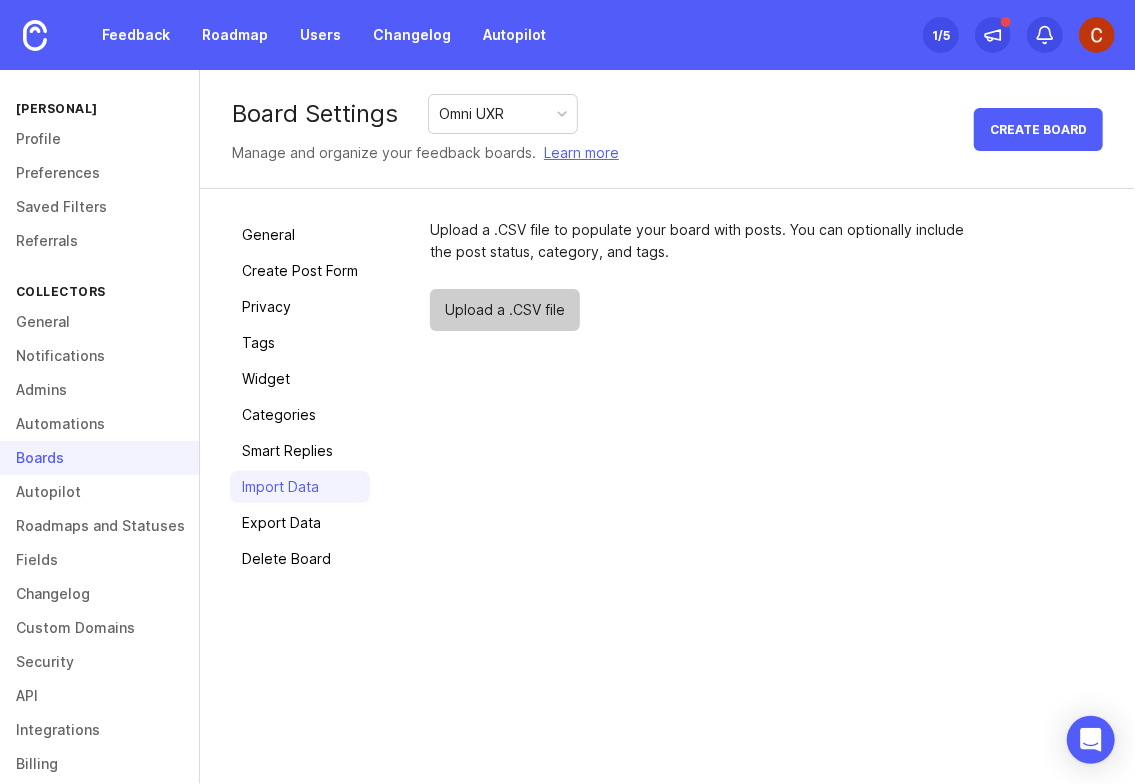 click on "Upload a .CSV file" at bounding box center [505, 310] 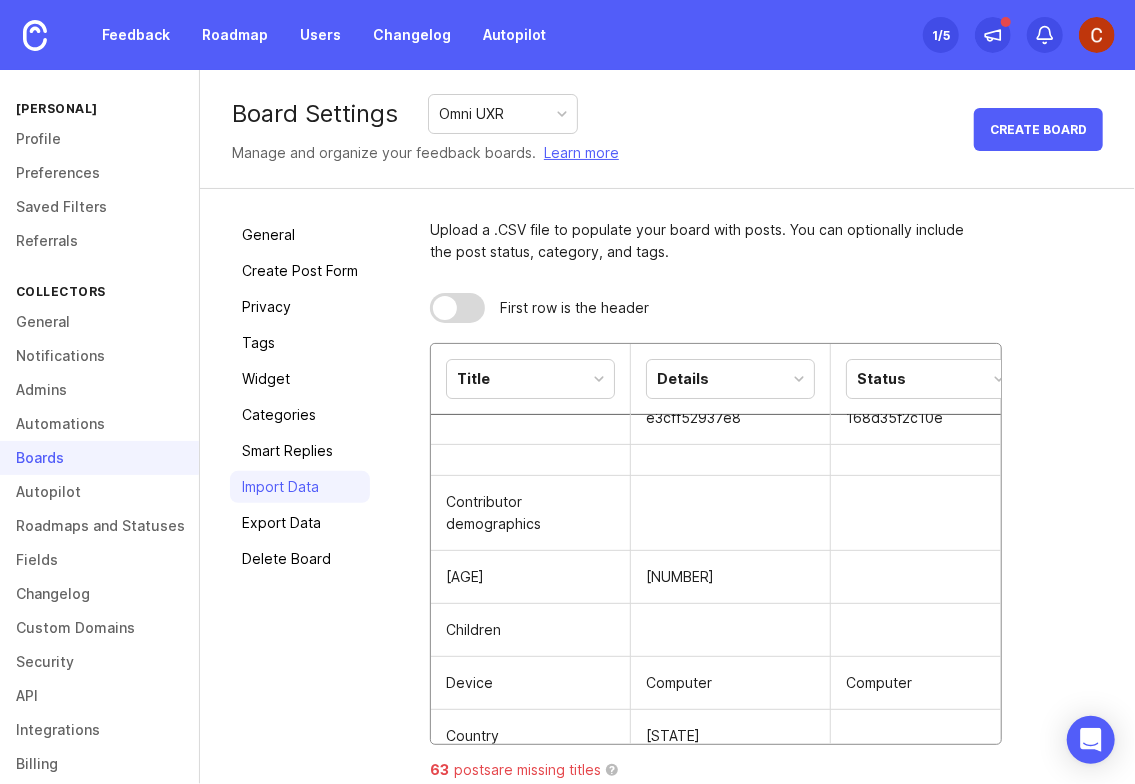 scroll, scrollTop: 965, scrollLeft: 0, axis: vertical 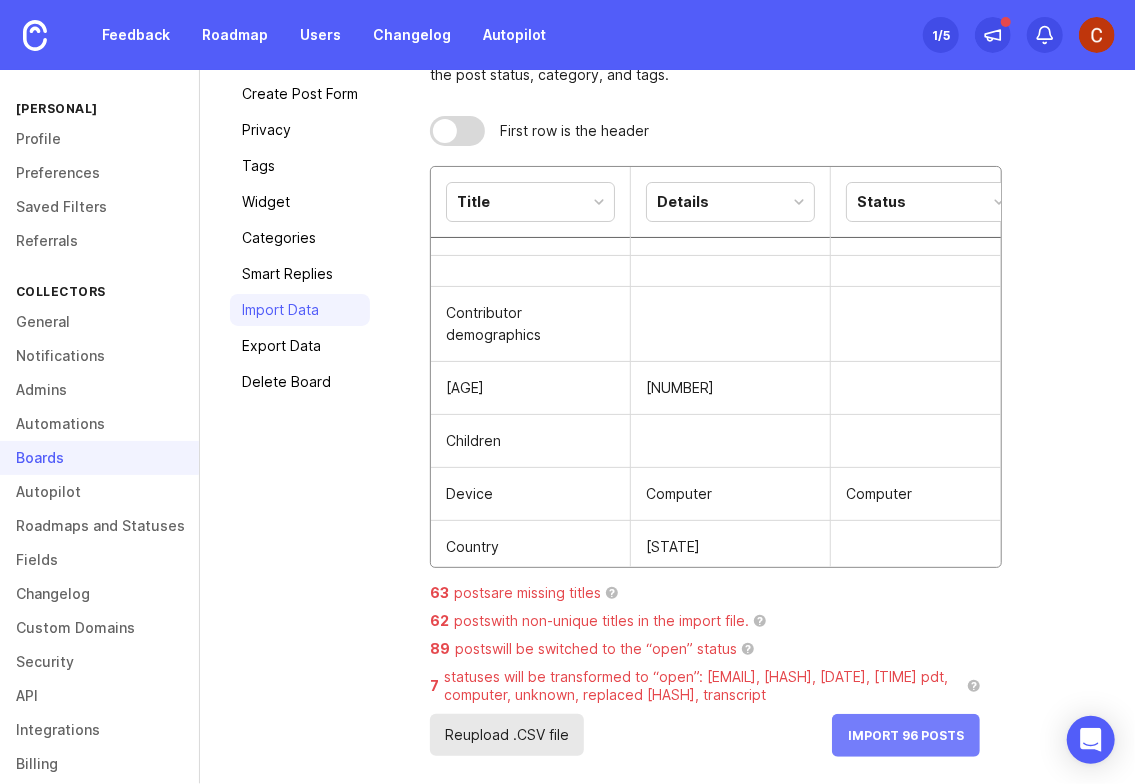click on "Import 96 Posts" at bounding box center [906, 735] 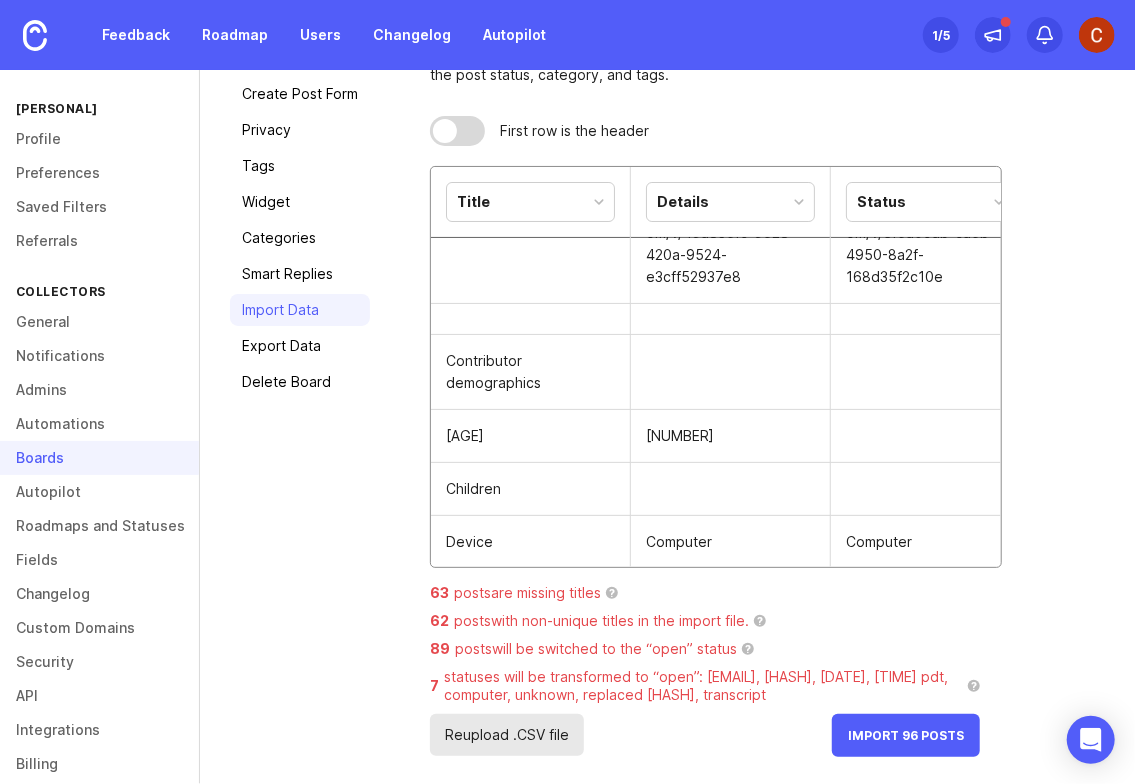scroll, scrollTop: 965, scrollLeft: 0, axis: vertical 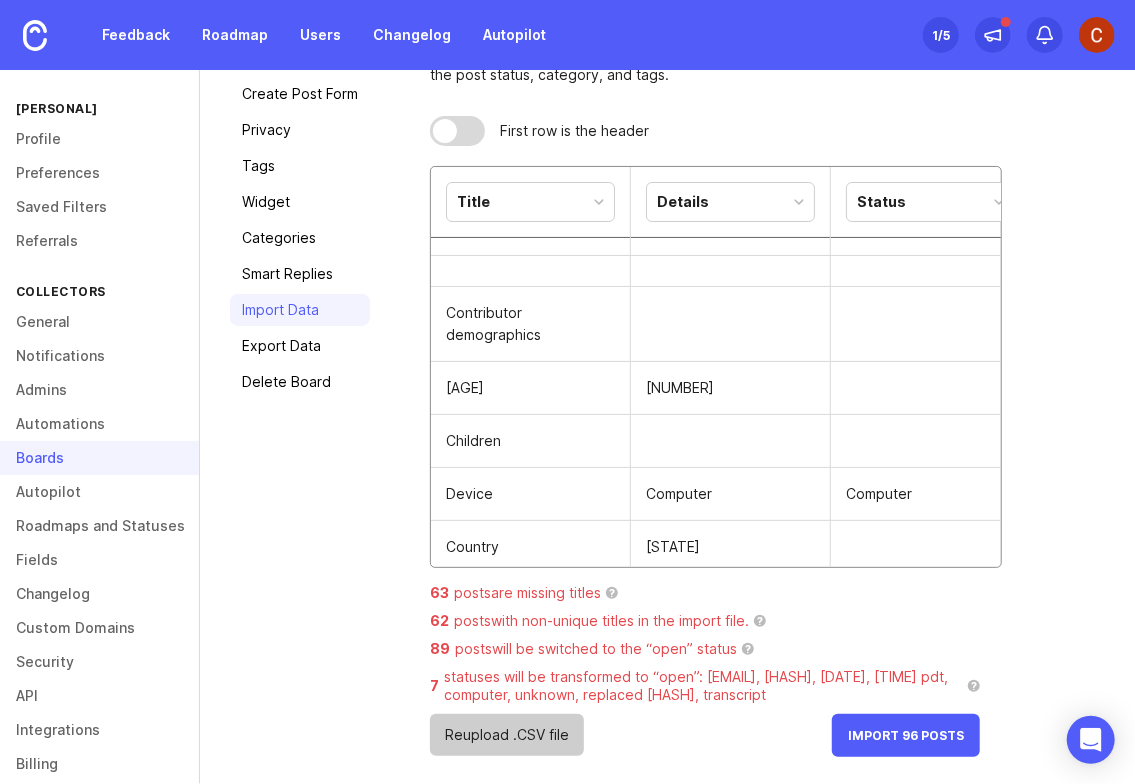 click on "Reupload .CSV file" at bounding box center [507, 735] 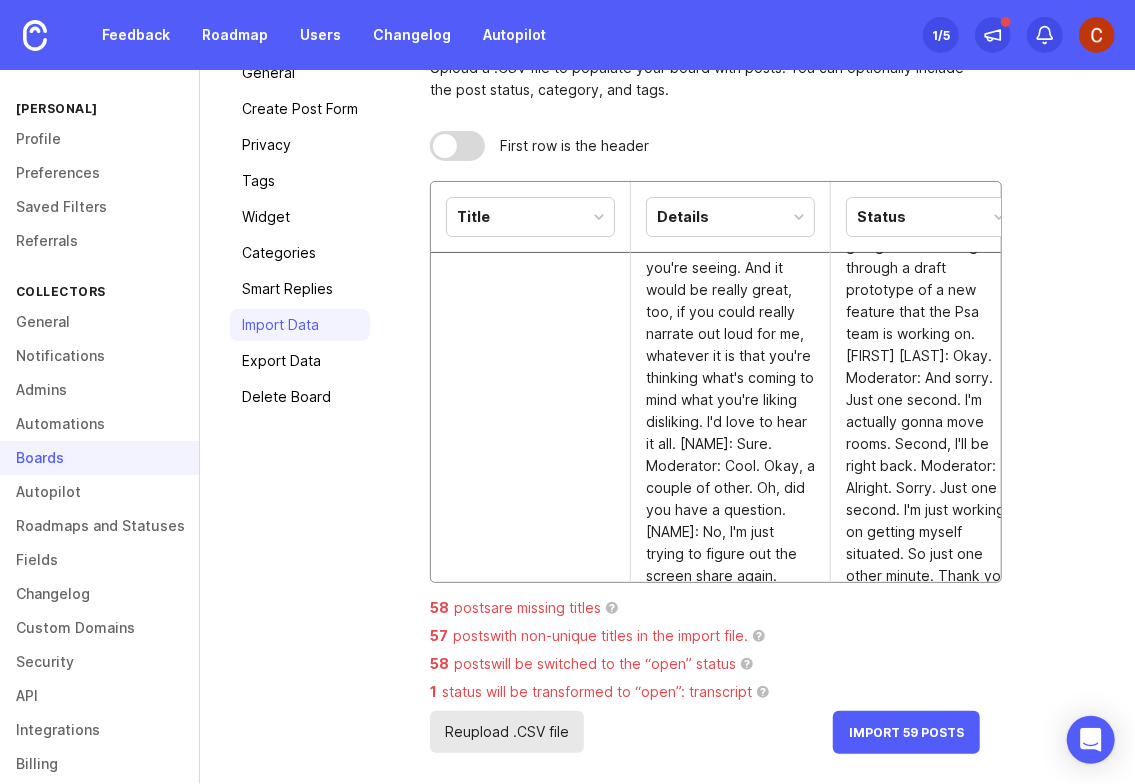 scroll, scrollTop: 159, scrollLeft: 0, axis: vertical 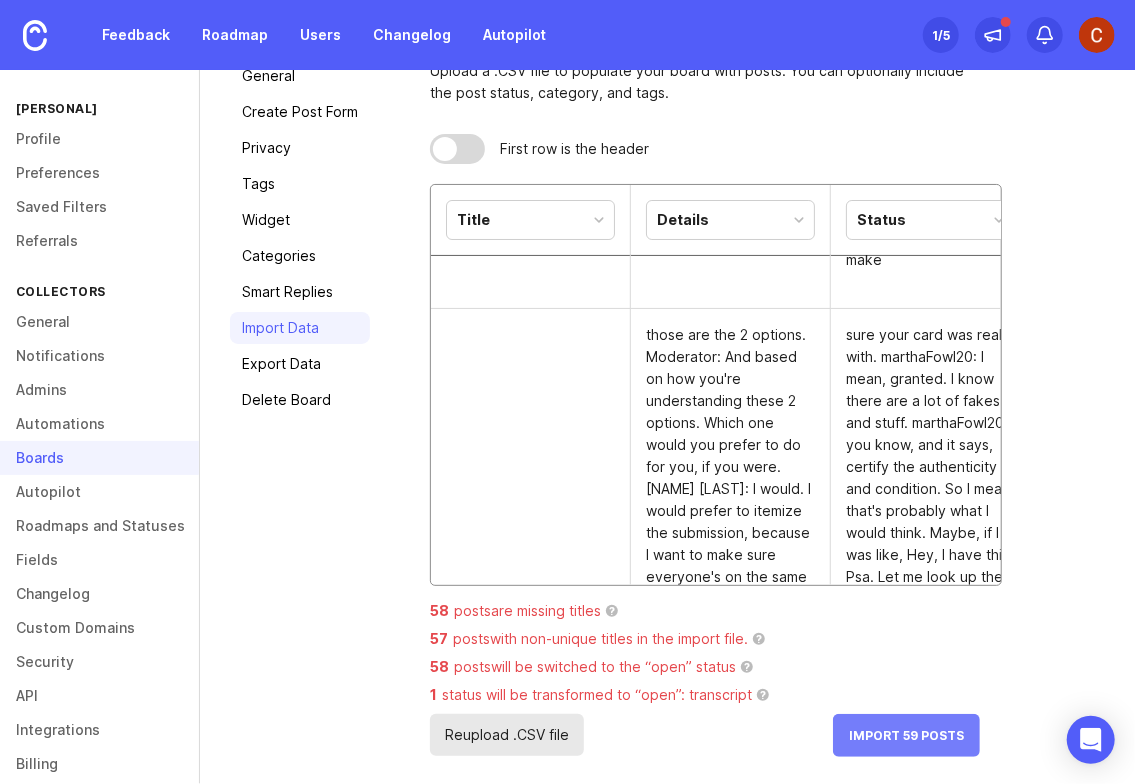 click on "Import 59 Posts" at bounding box center (906, 735) 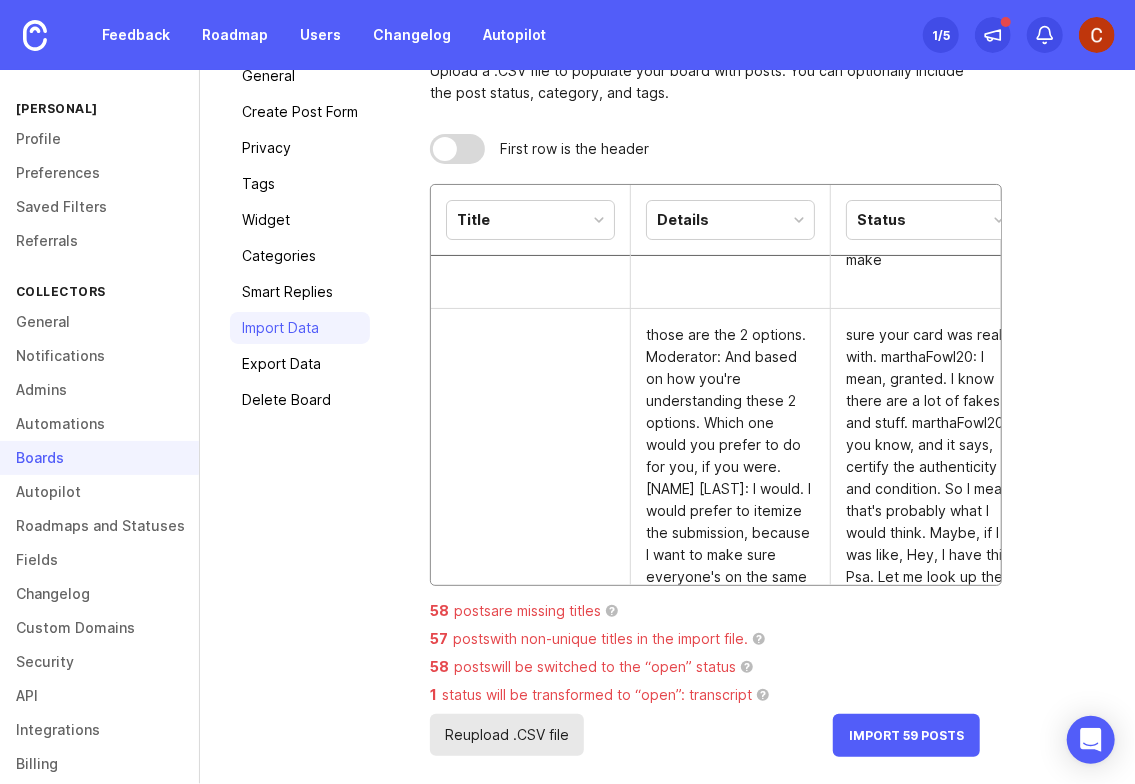 drag, startPoint x: 863, startPoint y: 660, endPoint x: 885, endPoint y: 684, distance: 32.55764 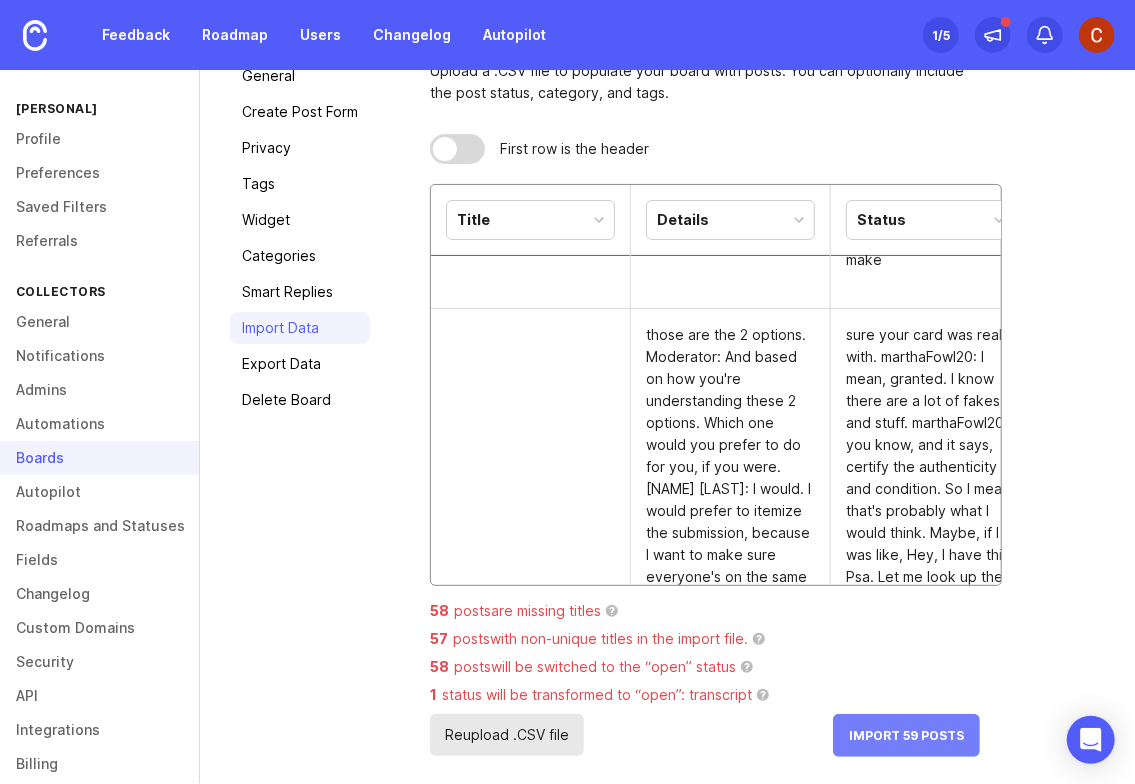 click on "Import 59 Posts" at bounding box center (906, 735) 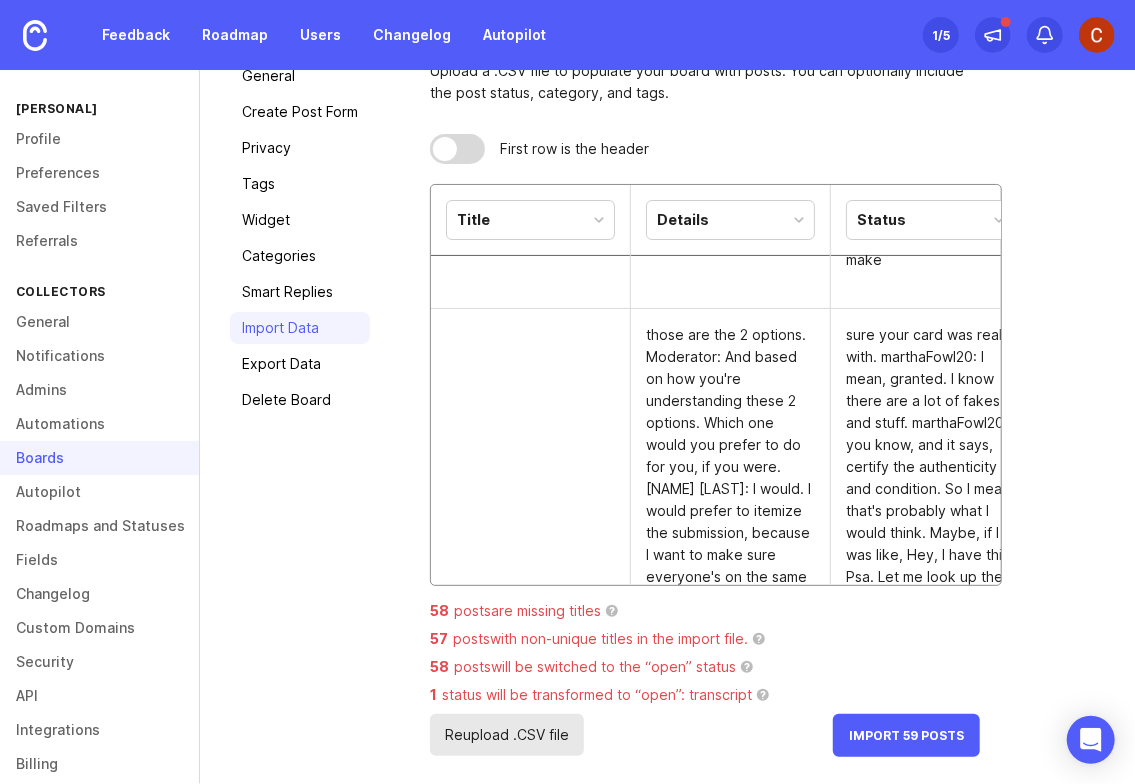 click on "Upload a .CSV file to populate your board with posts. You can optionally include the post status, category, and tags. First row is the header Title Details Status Tags Category Skip Skip Skip Skip Transcript Transcript Transcript Transcript Transcript Transcript Transcript Transcript 58 posts  are missing titles ? 57 posts  with non-unique titles in the import file. ? 58 posts  will be switched to the “open” status ? 1 status will be transformed to “open”: transcript ? Reupload .CSV file Import 59 Posts" at bounding box center [767, 408] 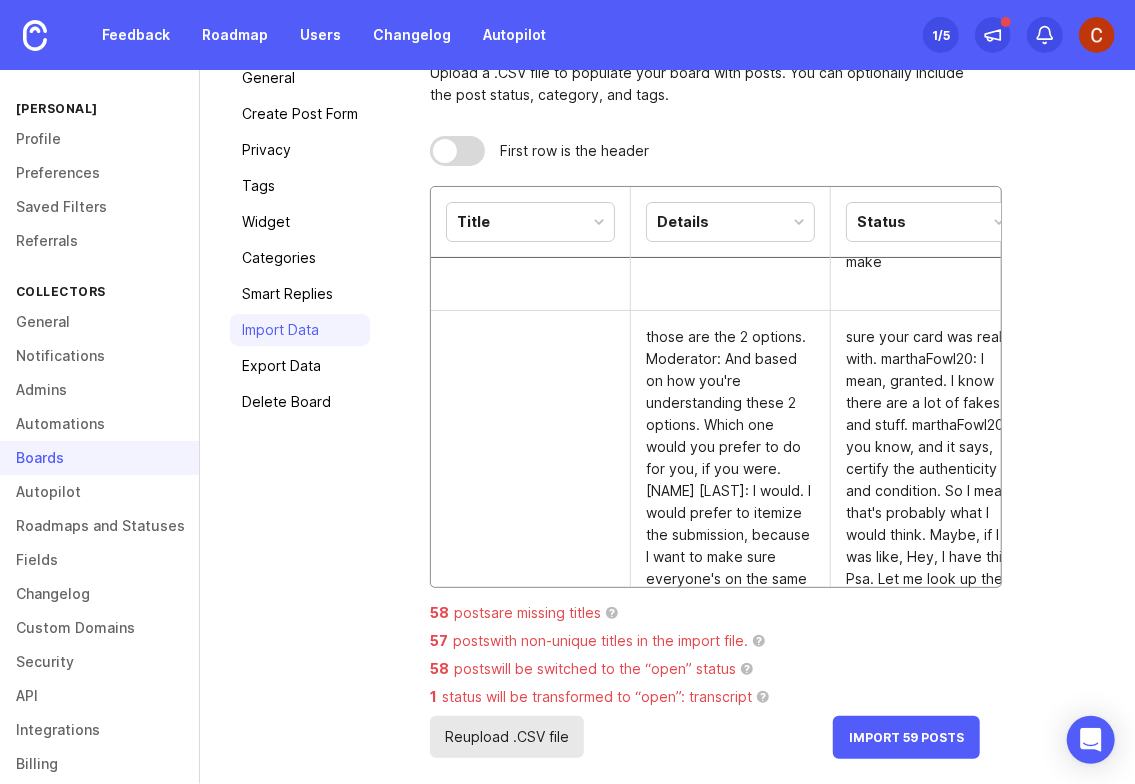 scroll, scrollTop: 159, scrollLeft: 0, axis: vertical 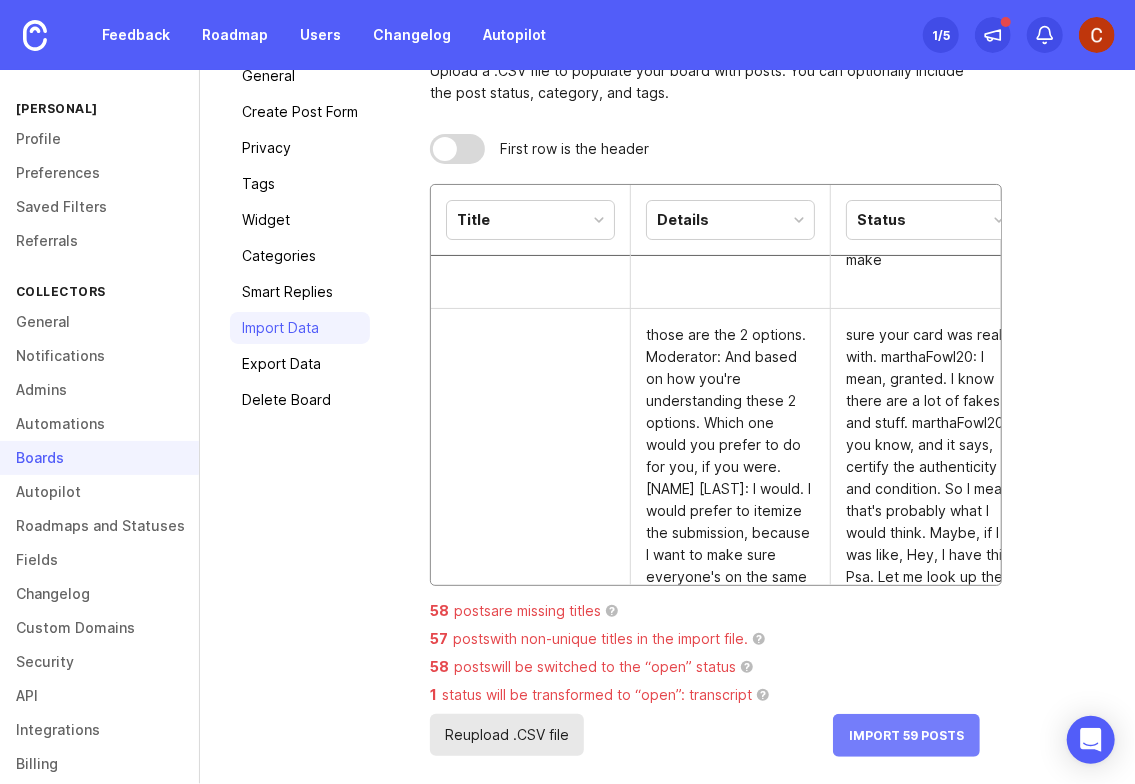click on "Import 59 Posts" at bounding box center [906, 735] 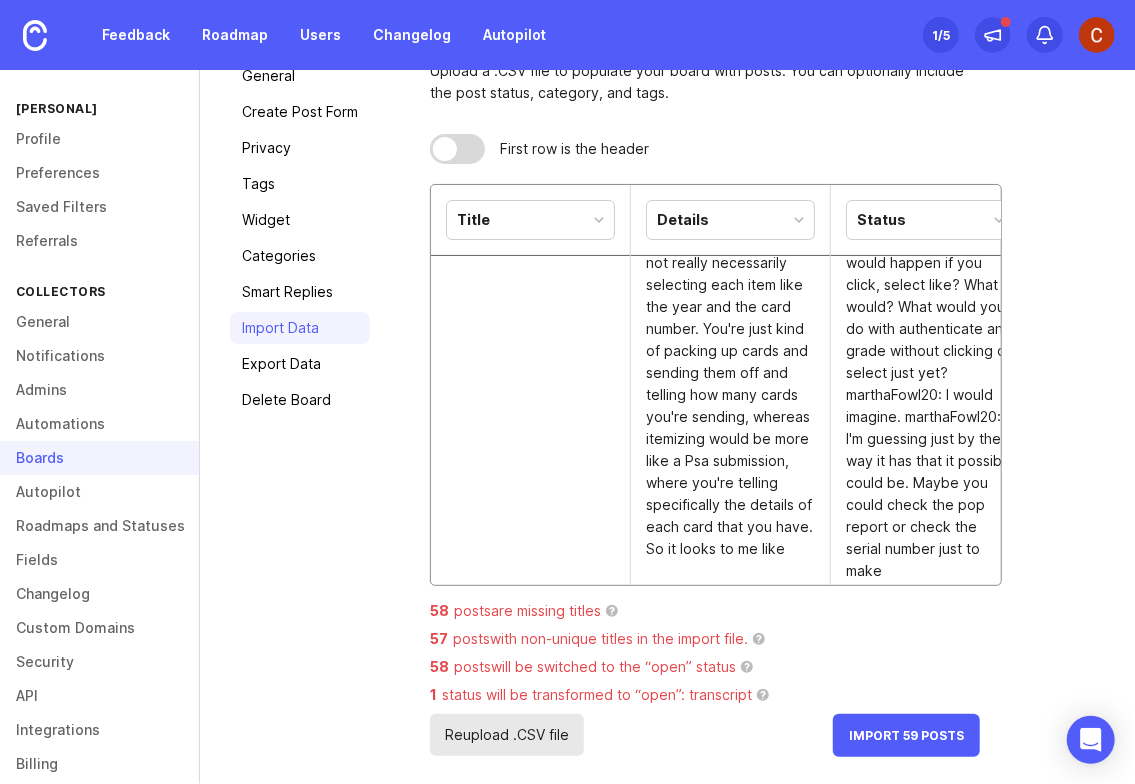 scroll, scrollTop: 16113, scrollLeft: 0, axis: vertical 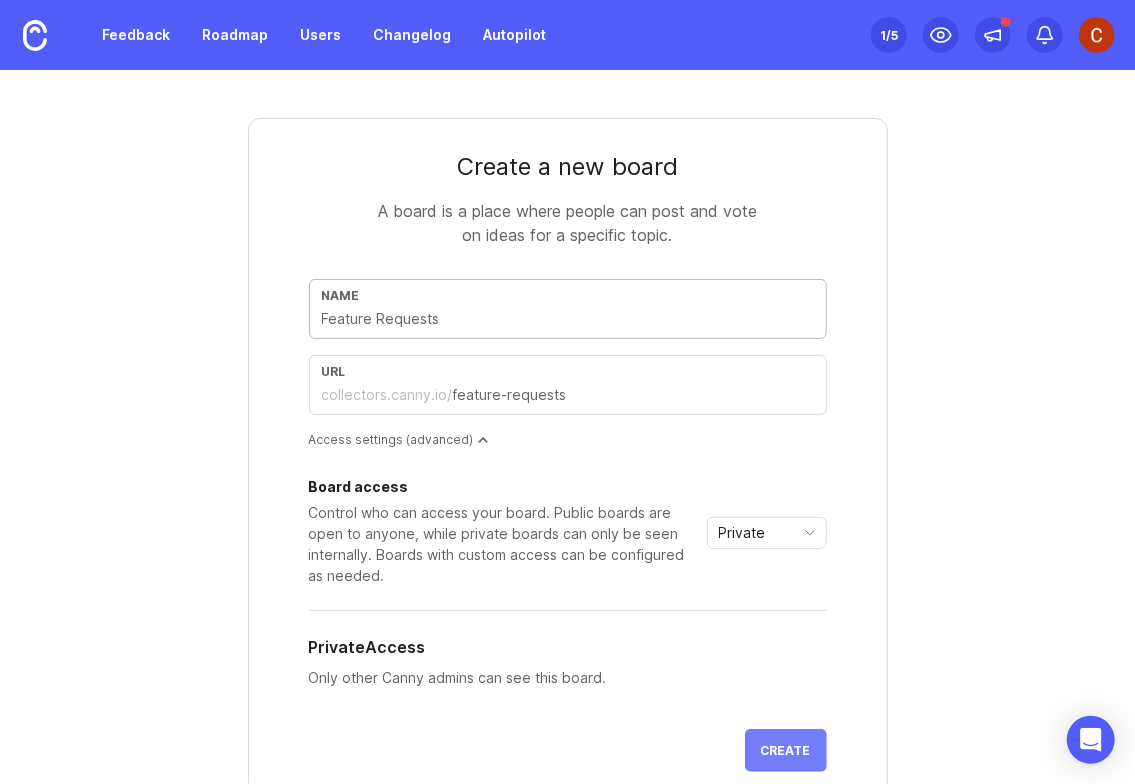 click on "Create" at bounding box center (786, 750) 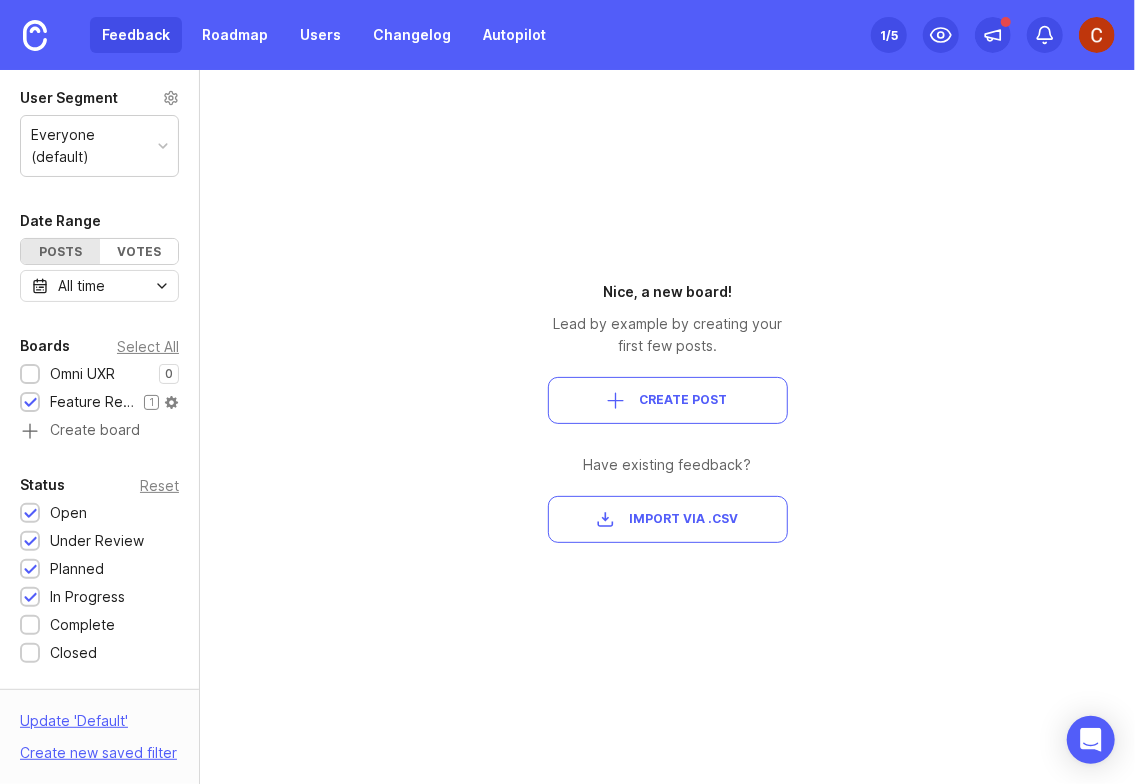 drag, startPoint x: 53, startPoint y: 404, endPoint x: 62, endPoint y: 391, distance: 15.811388 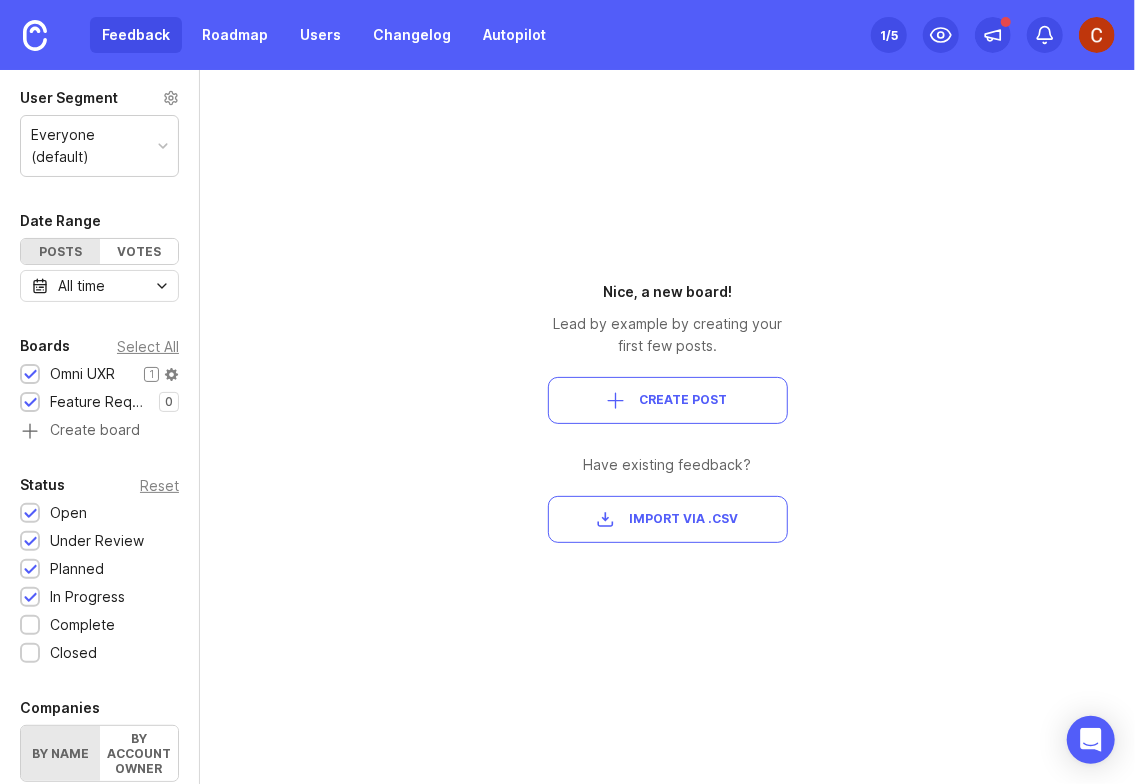 click on "Omni UXR" at bounding box center [82, 374] 